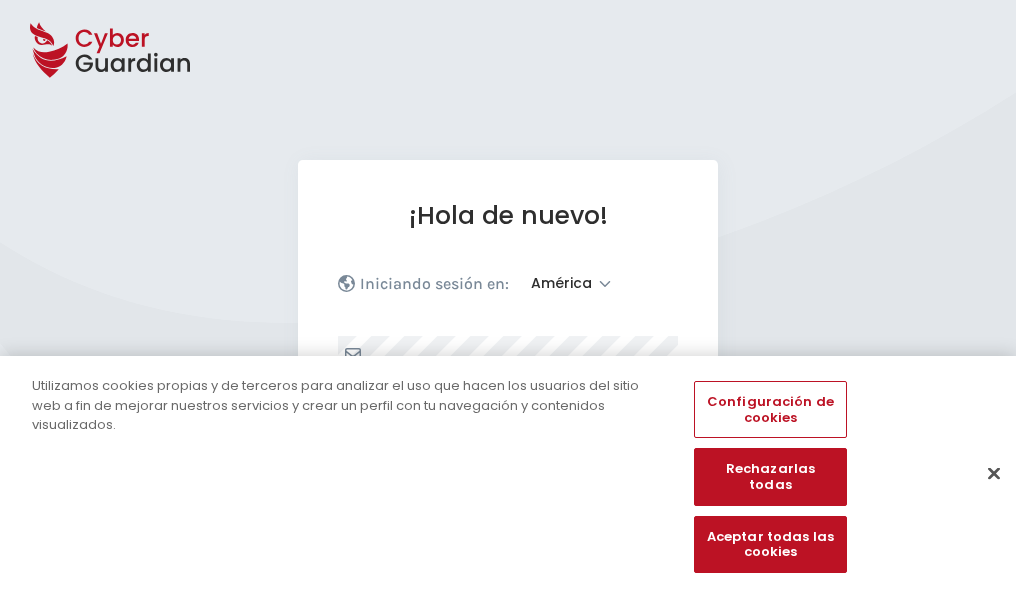 select on "América" 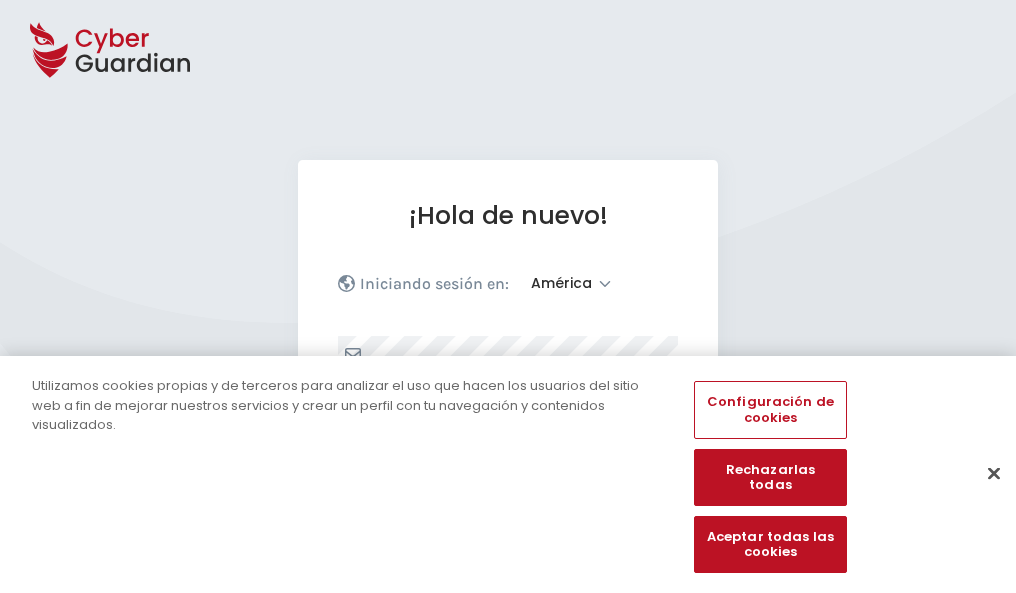 scroll, scrollTop: 261, scrollLeft: 0, axis: vertical 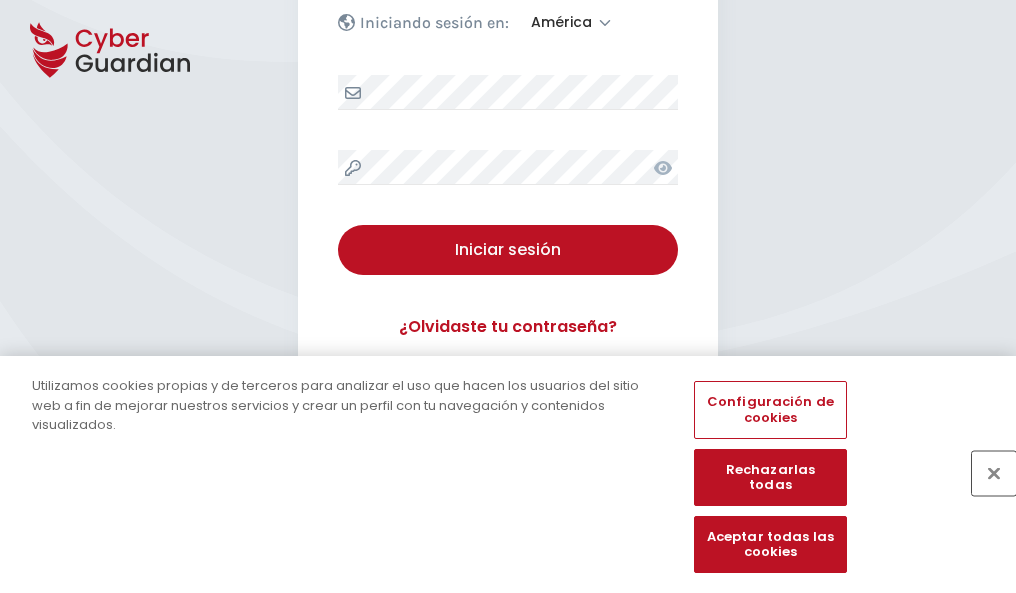click at bounding box center [994, 473] 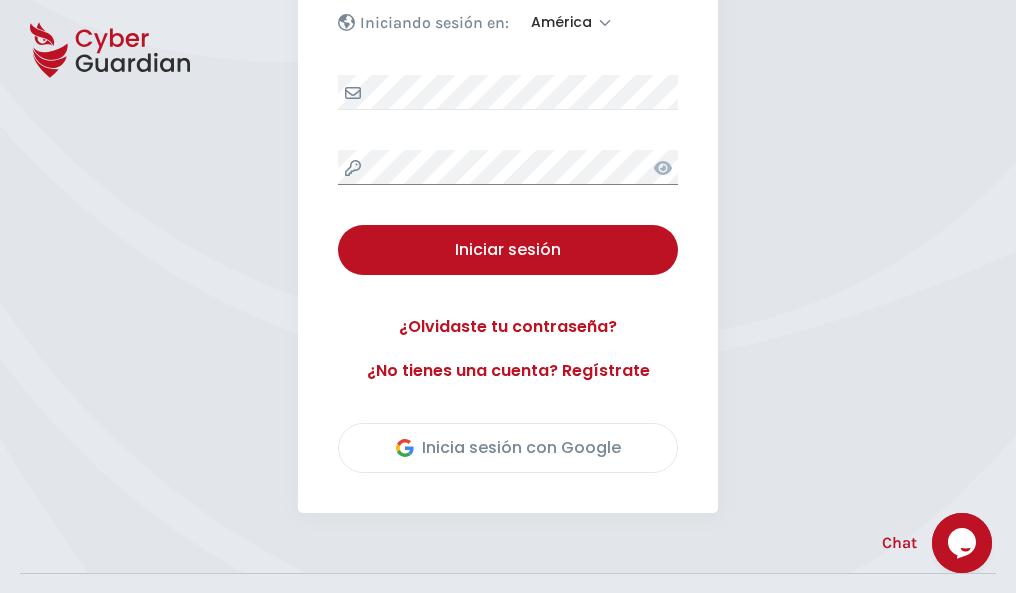 scroll, scrollTop: 454, scrollLeft: 0, axis: vertical 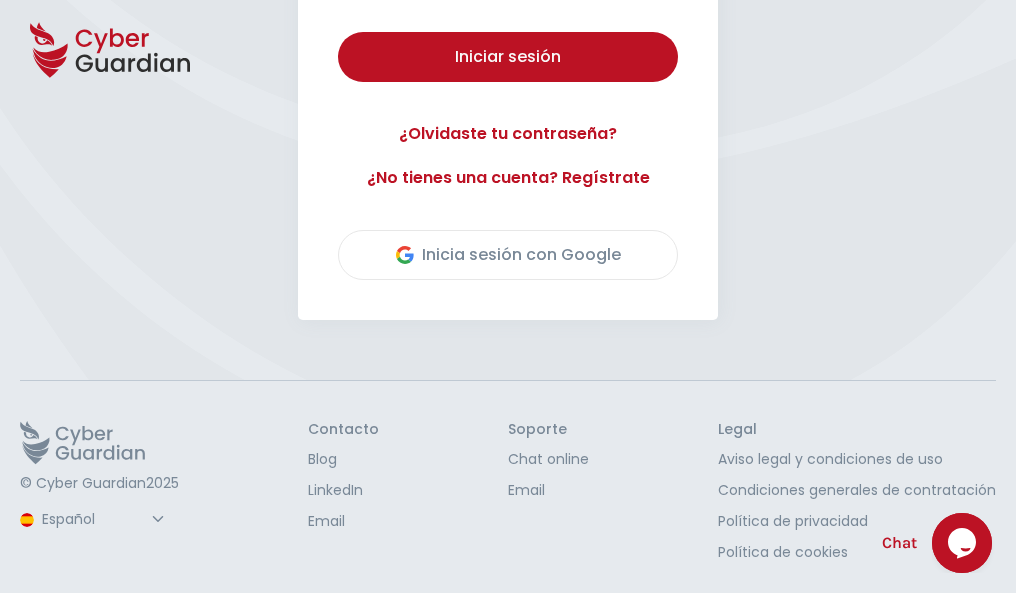 type 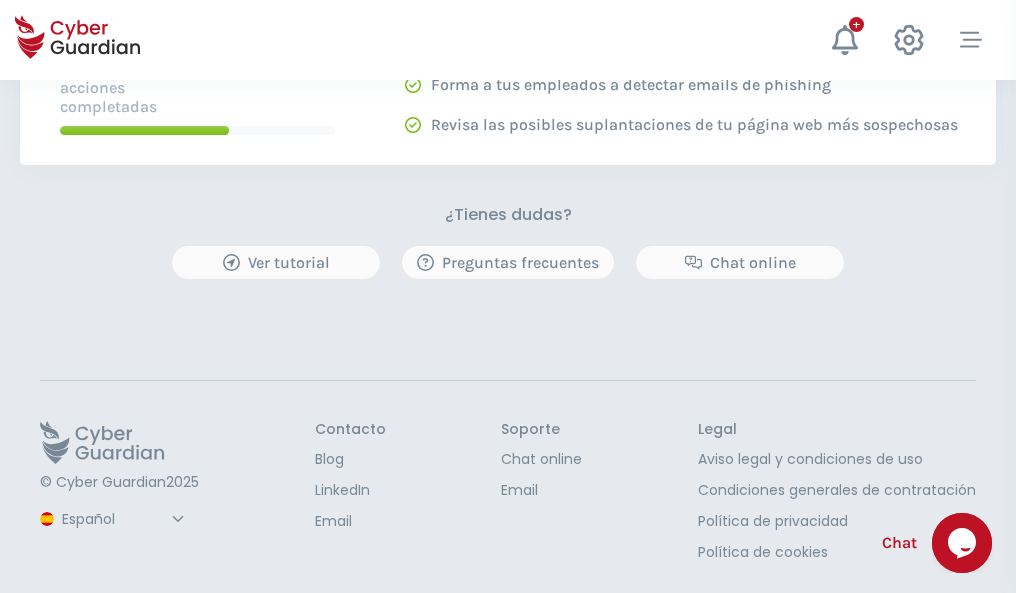 scroll, scrollTop: 0, scrollLeft: 0, axis: both 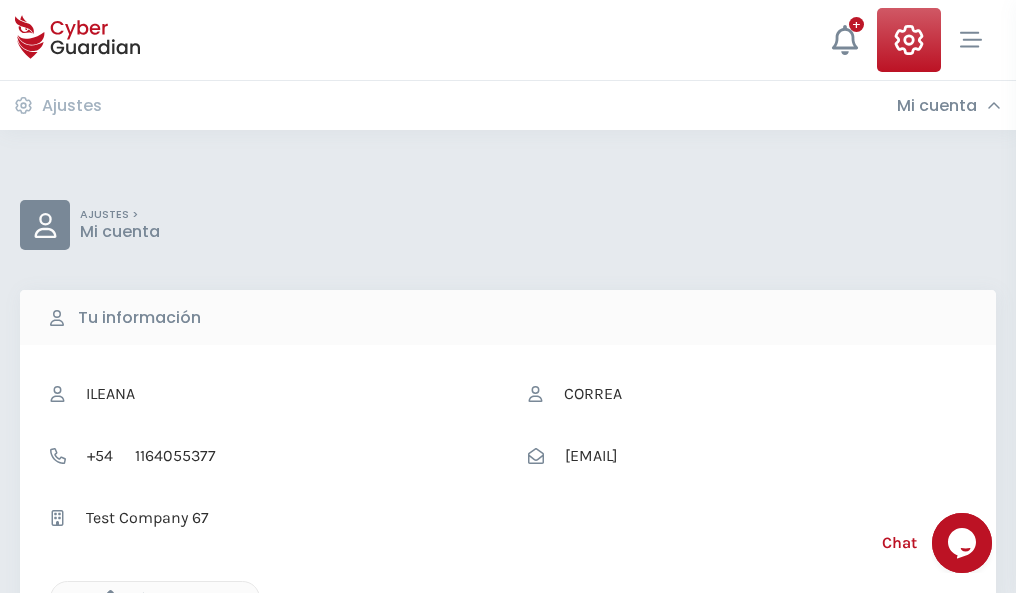 click 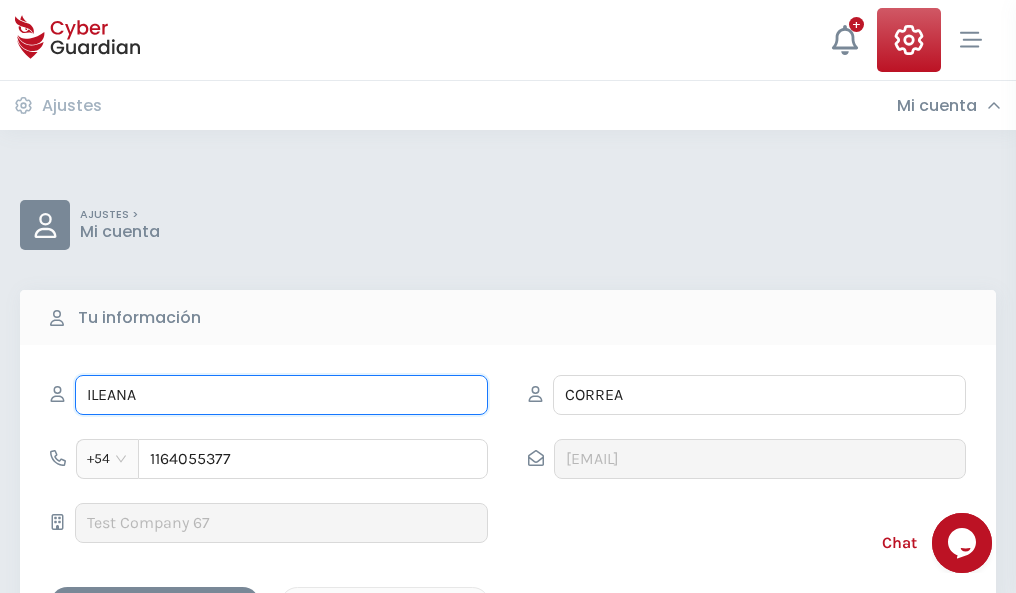 click on "ILEANA" at bounding box center [281, 395] 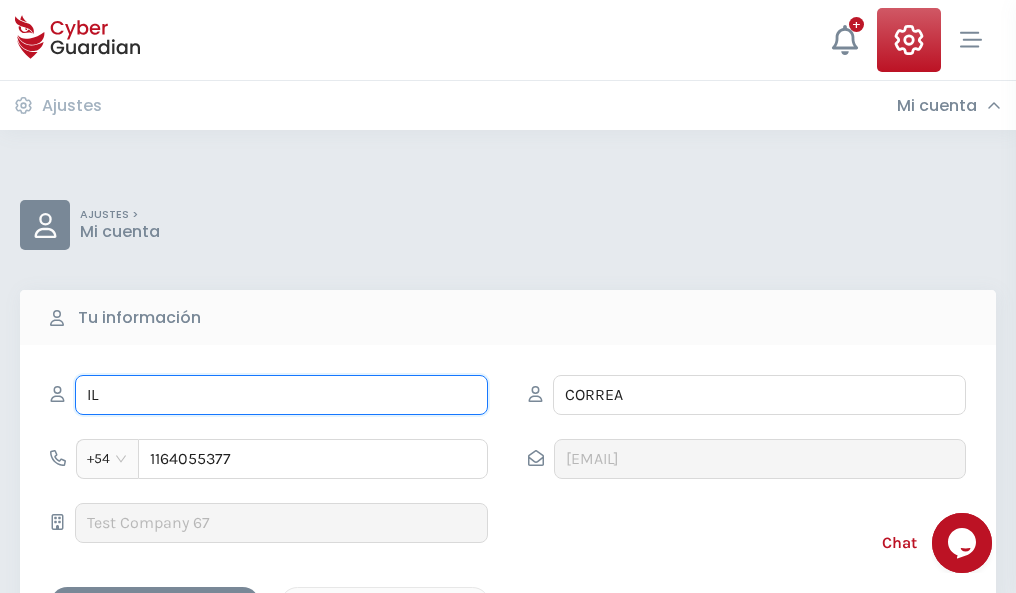 type on "I" 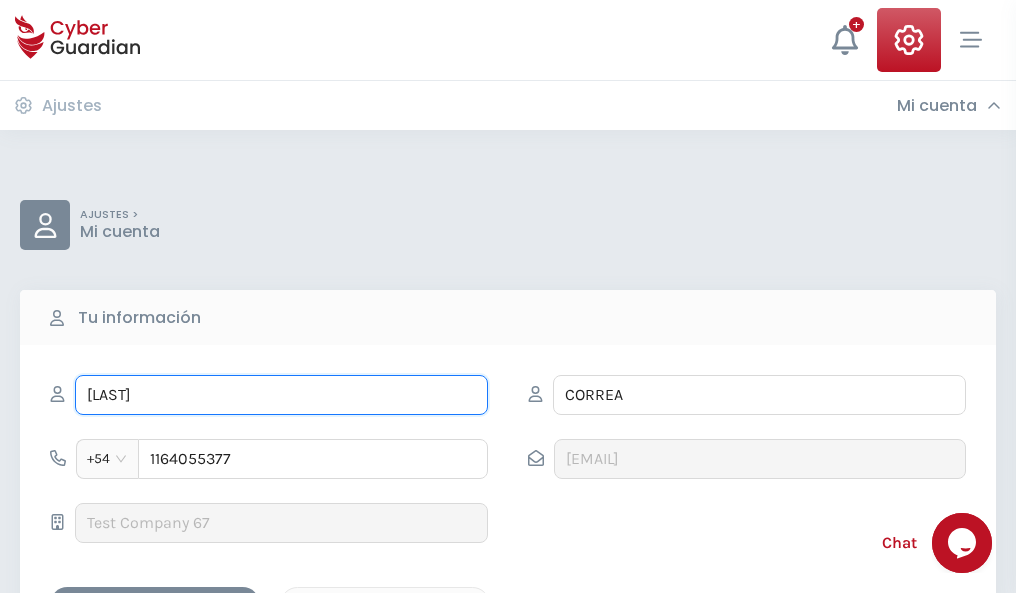 type on "Pepita" 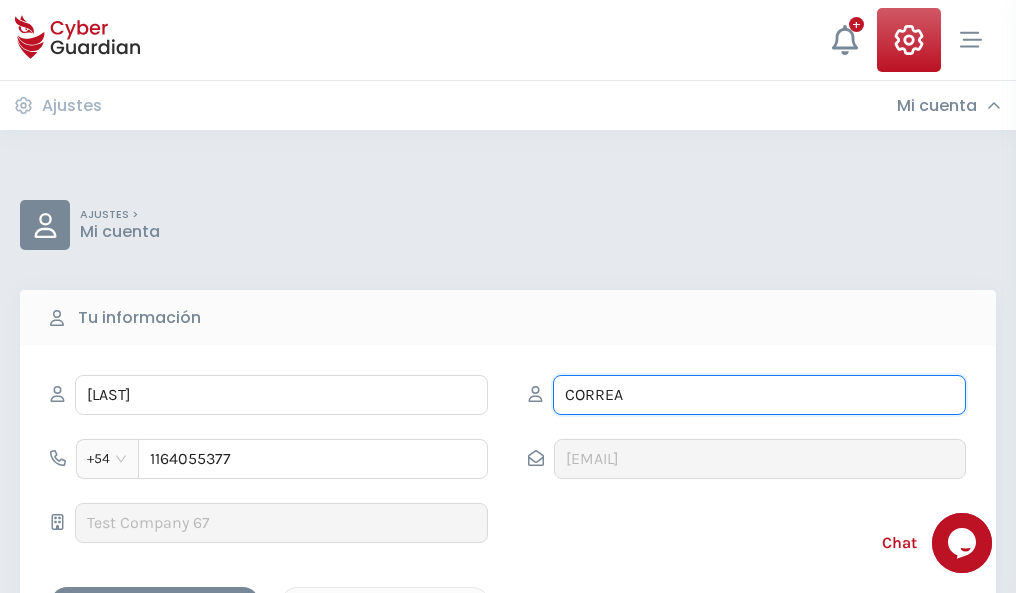 click on "CORREA" at bounding box center [759, 395] 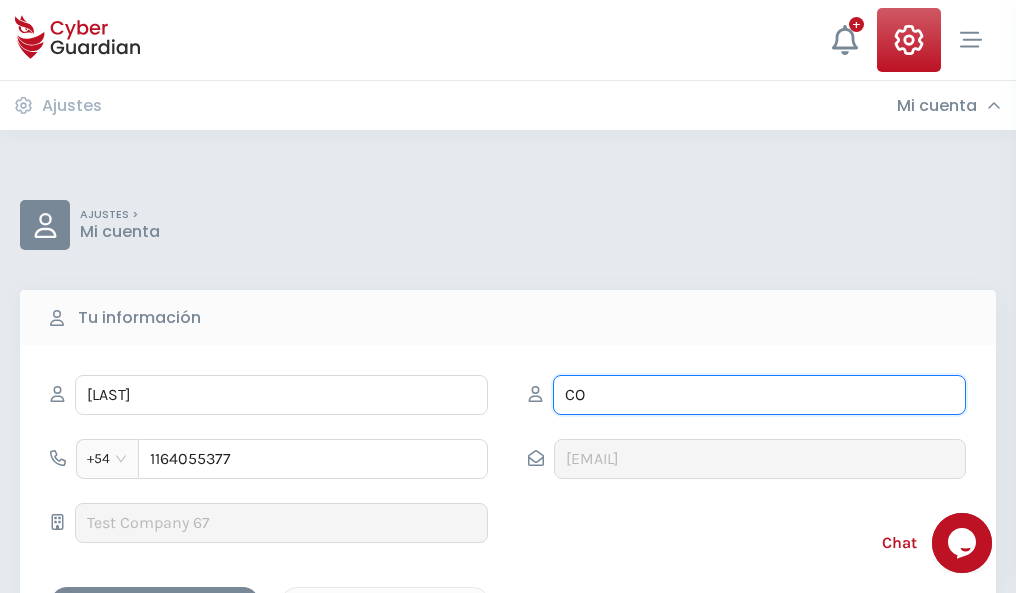 type on "C" 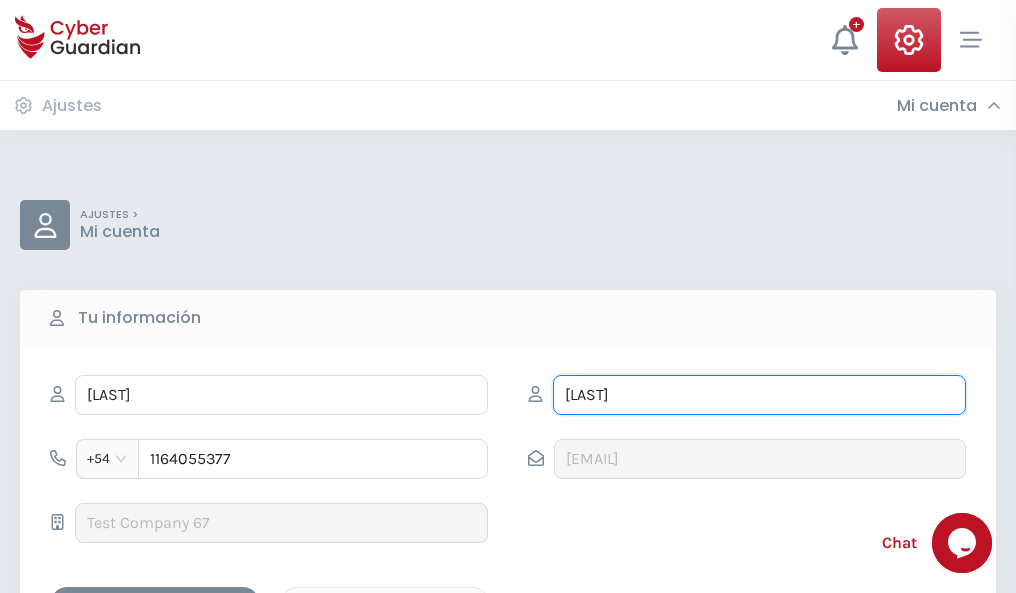 type on "Yáñez" 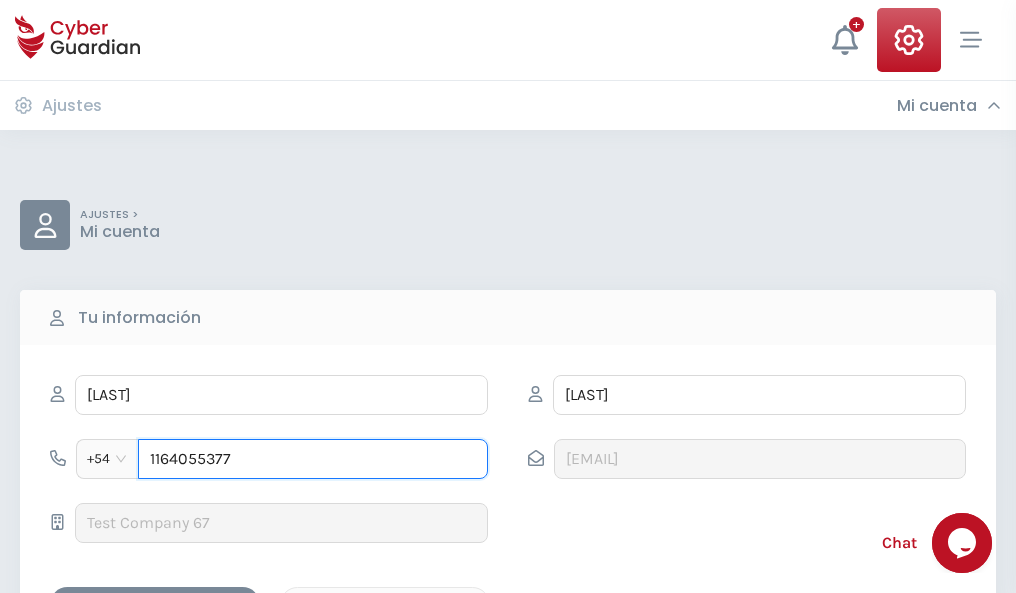 click on "1164055377" at bounding box center (313, 459) 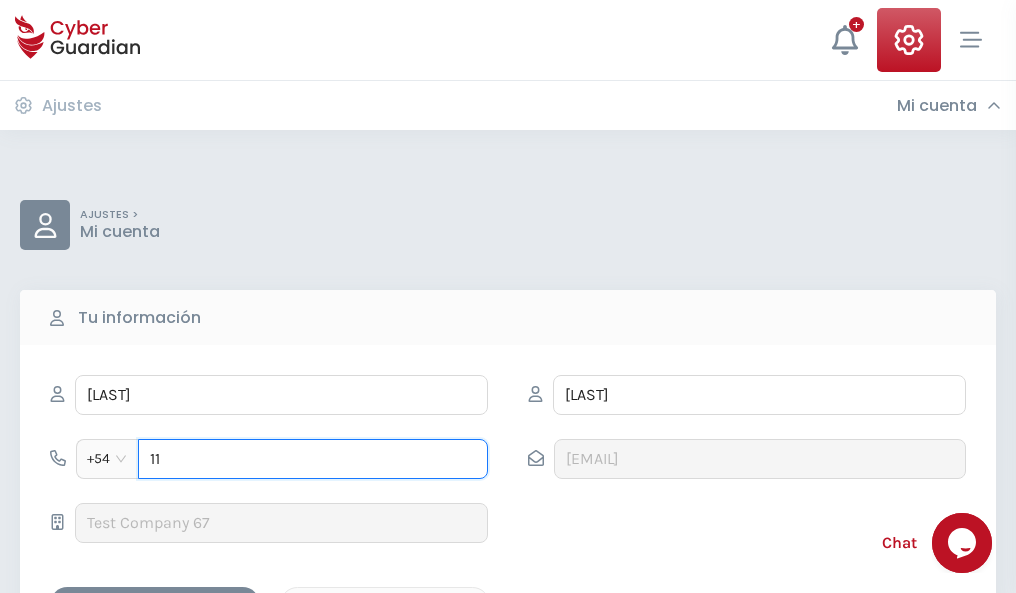 type on "1" 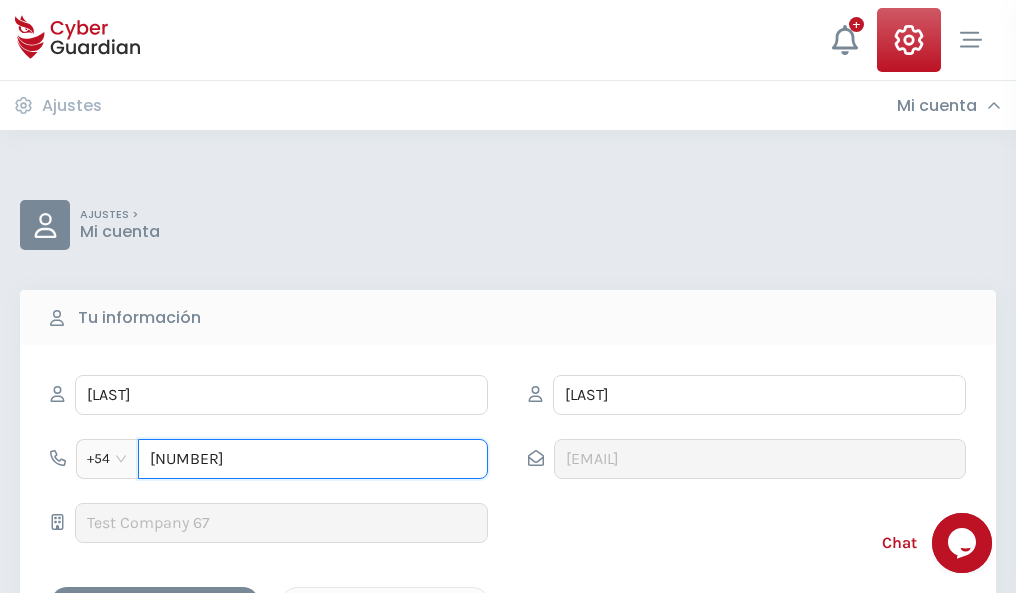 type on "4828530234" 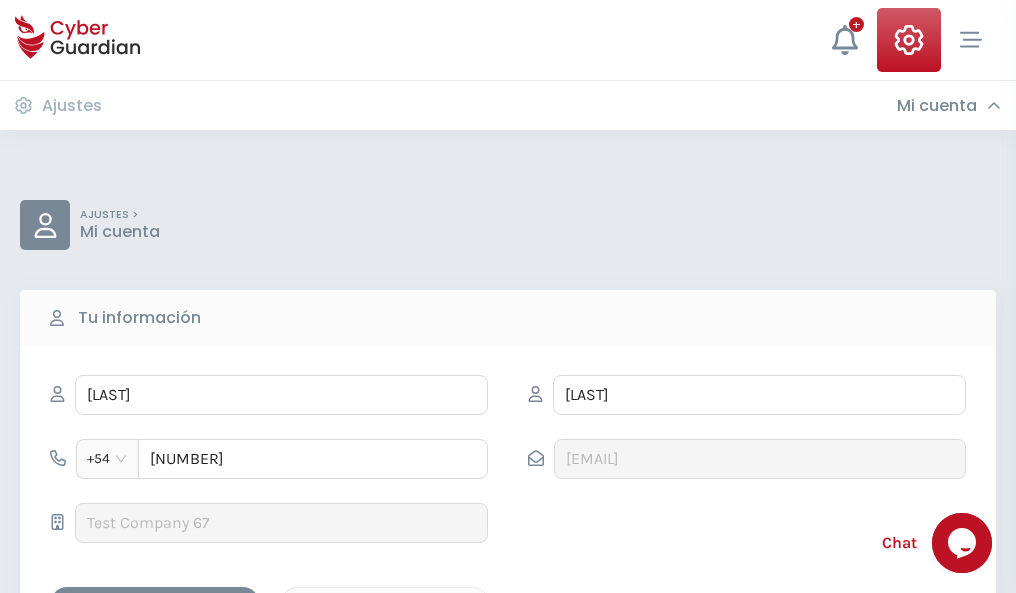 click on "Cancelar" at bounding box center (385, 604) 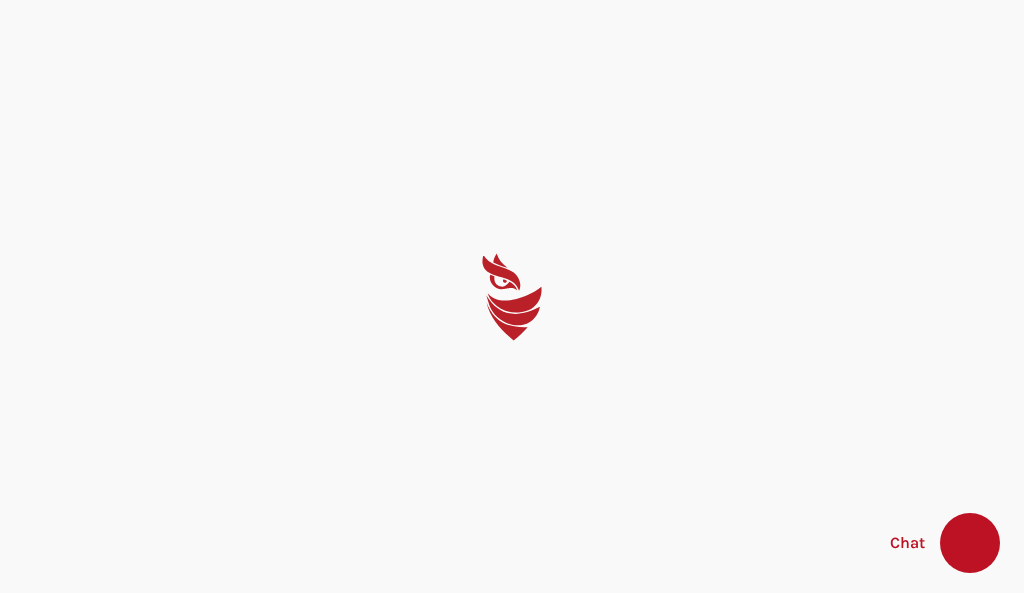 scroll, scrollTop: 0, scrollLeft: 0, axis: both 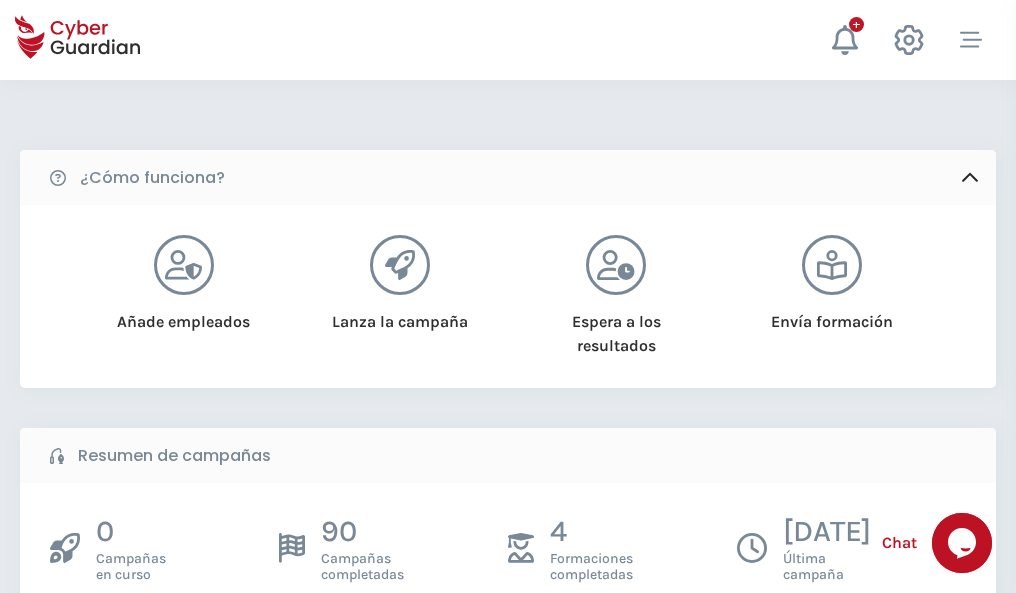 click on "Crear una campaña" at bounding box center (155, 645) 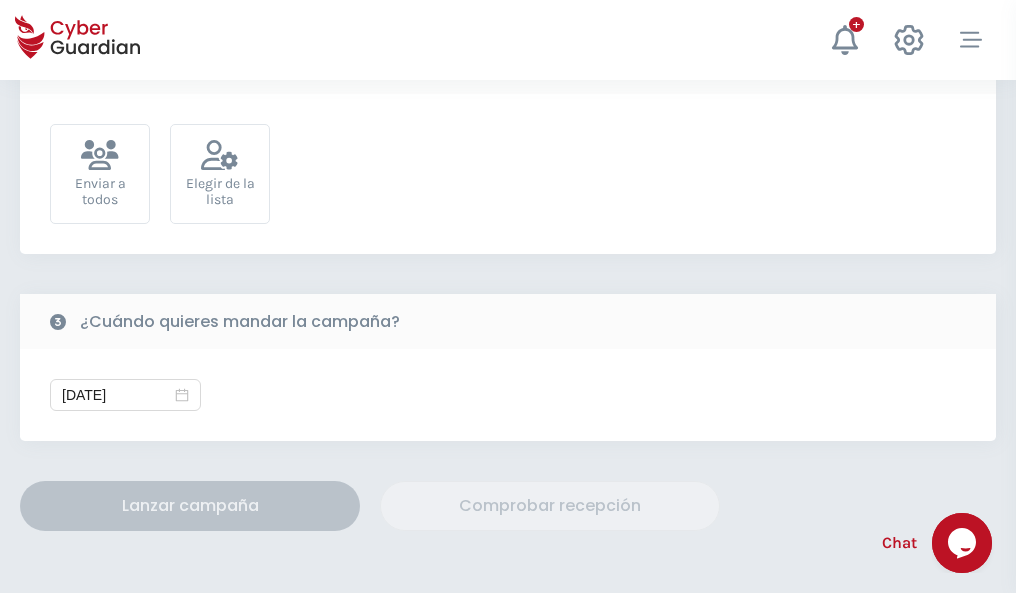 scroll, scrollTop: 732, scrollLeft: 0, axis: vertical 